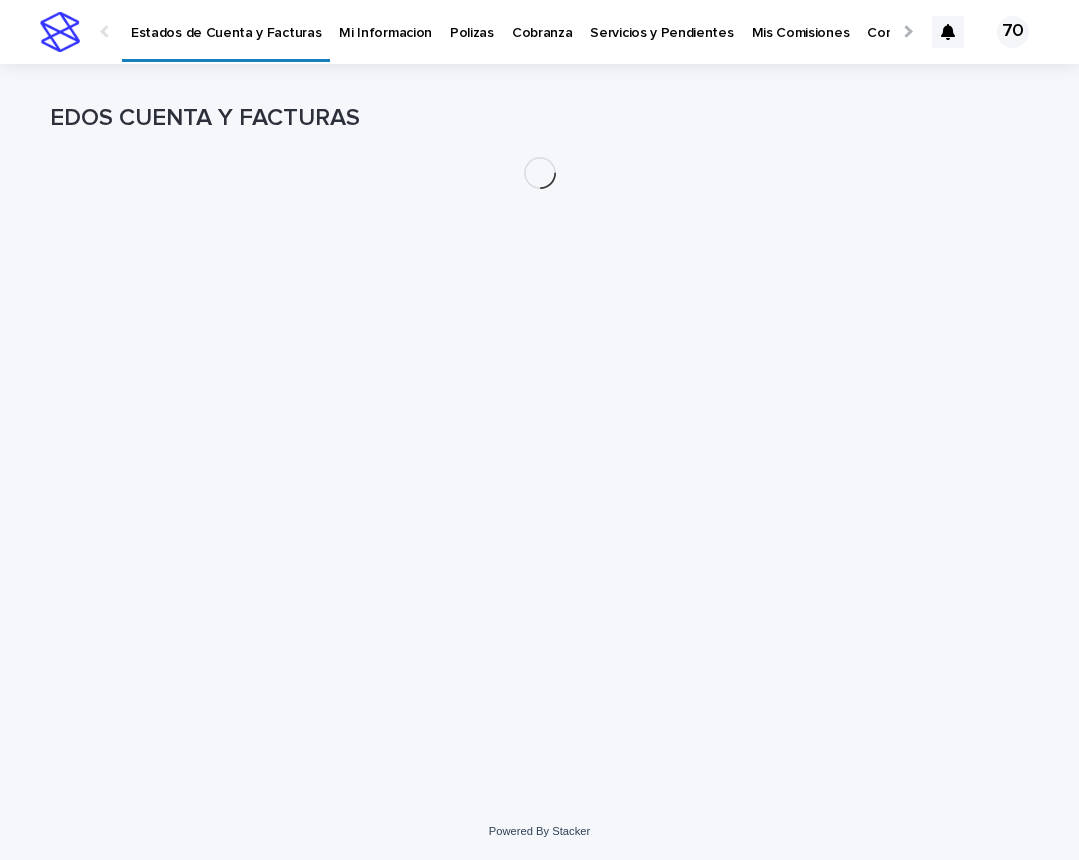 scroll, scrollTop: 0, scrollLeft: 0, axis: both 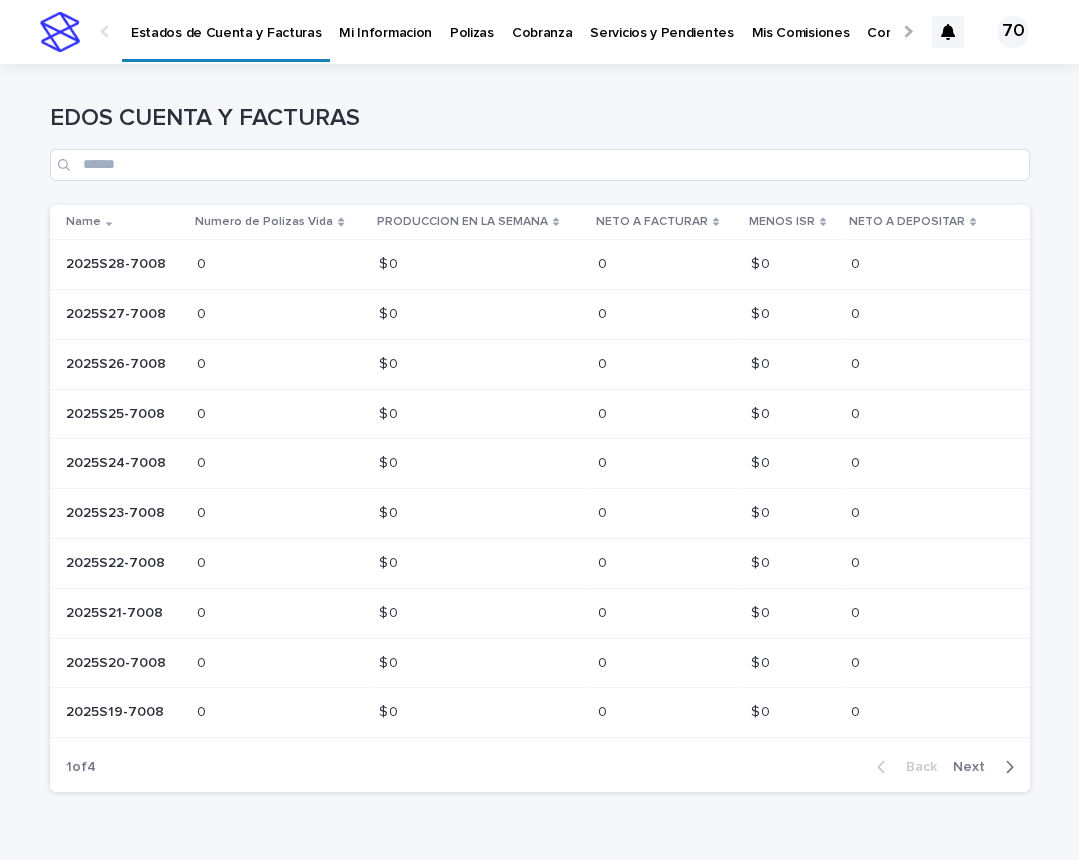 click on "Mi Informacion" at bounding box center (385, 21) 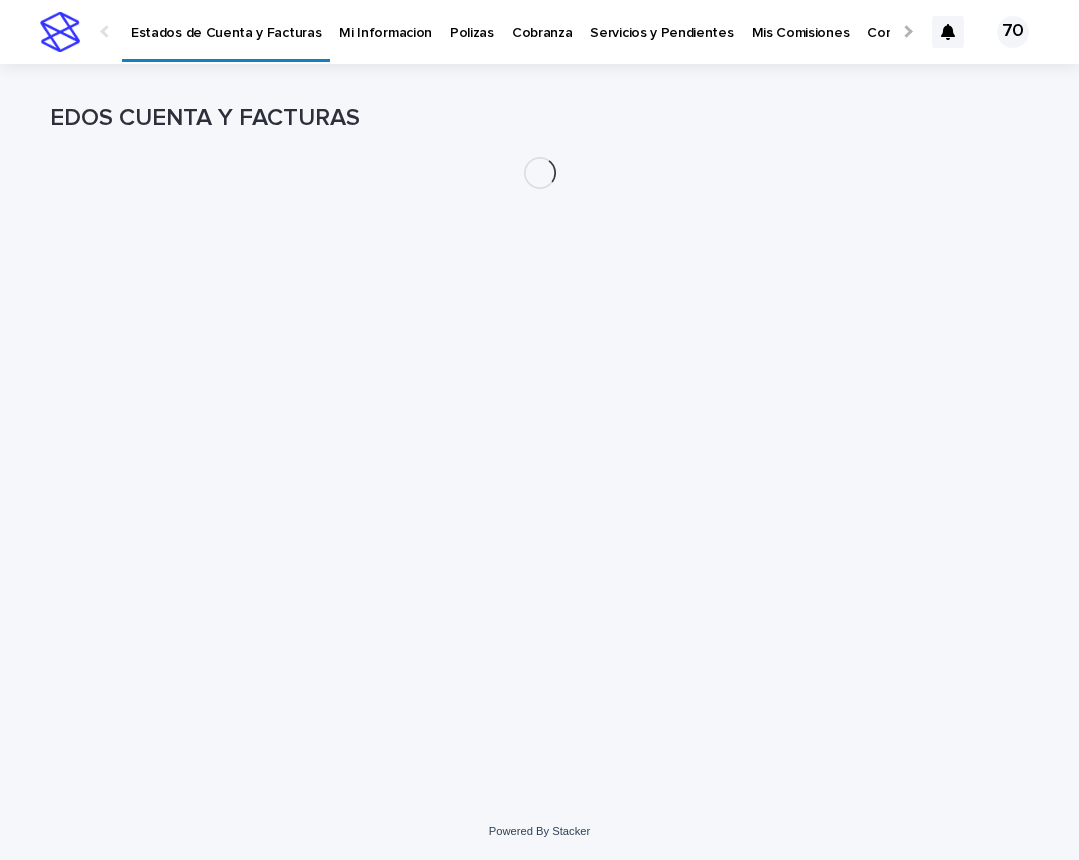 scroll, scrollTop: 0, scrollLeft: 0, axis: both 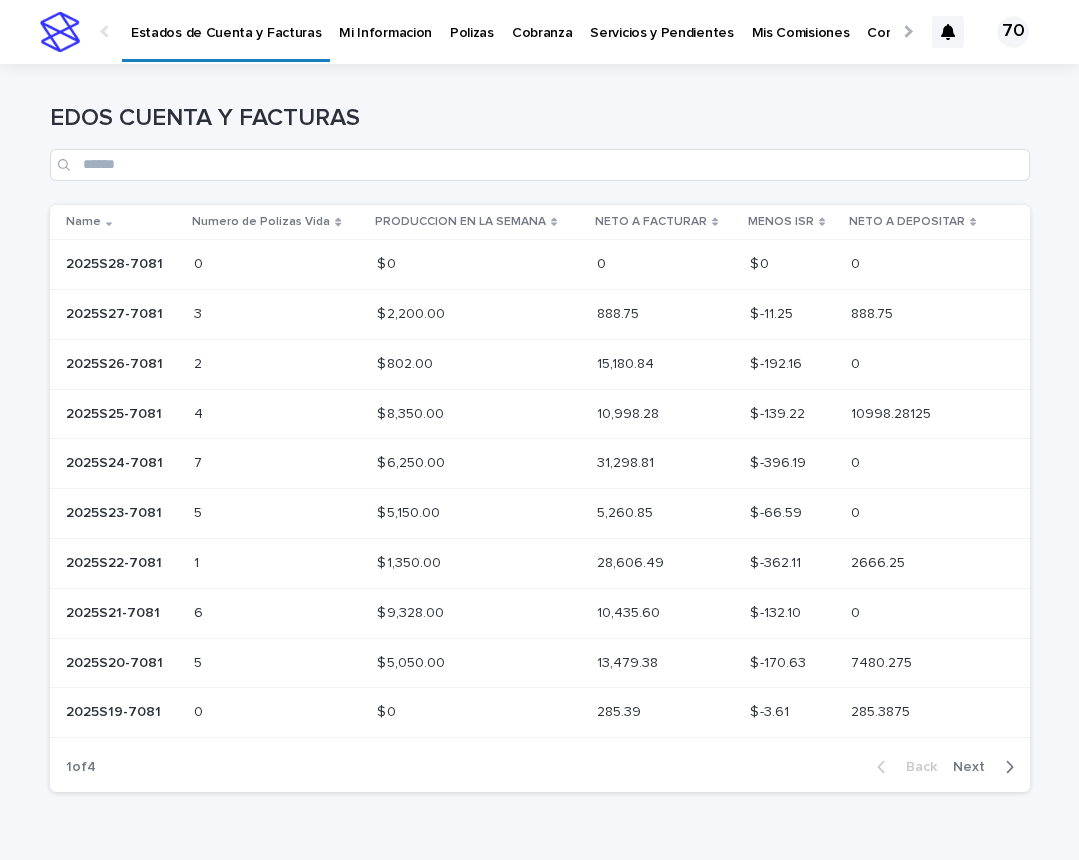 click on "2025S26-7081" at bounding box center [116, 362] 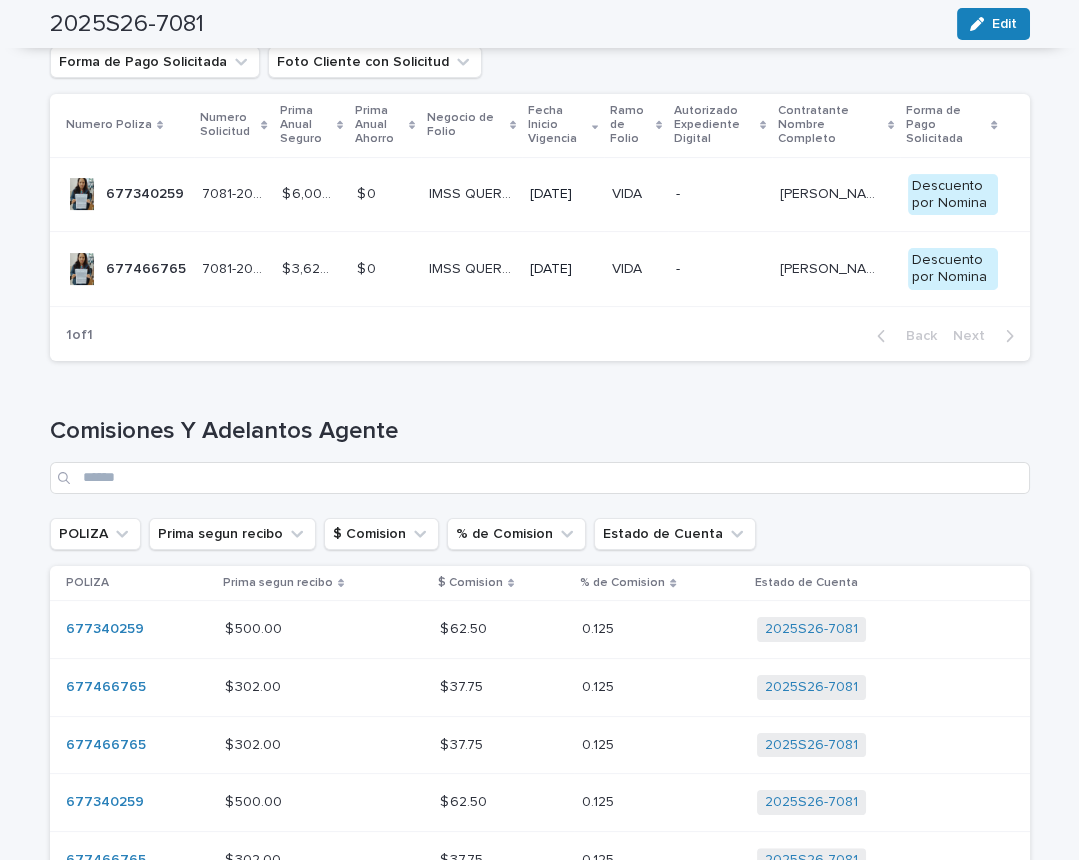 scroll, scrollTop: 725, scrollLeft: 0, axis: vertical 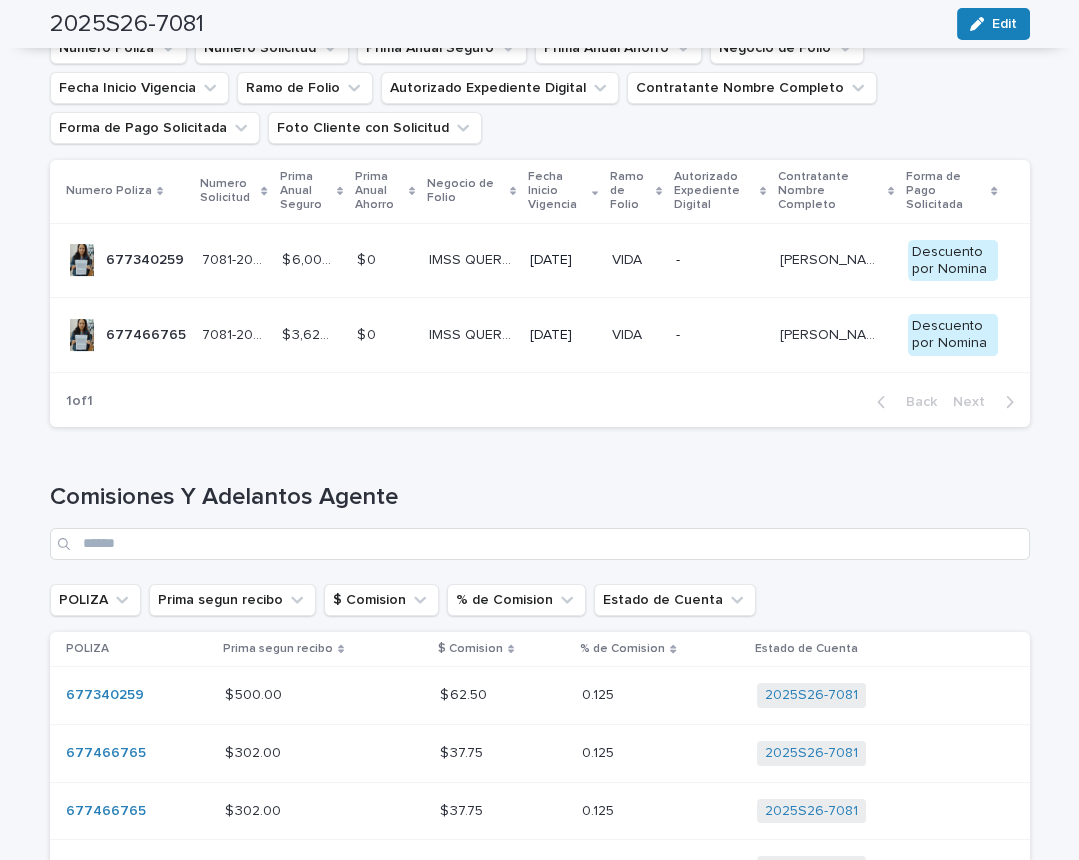 click on "677340259" at bounding box center [147, 258] 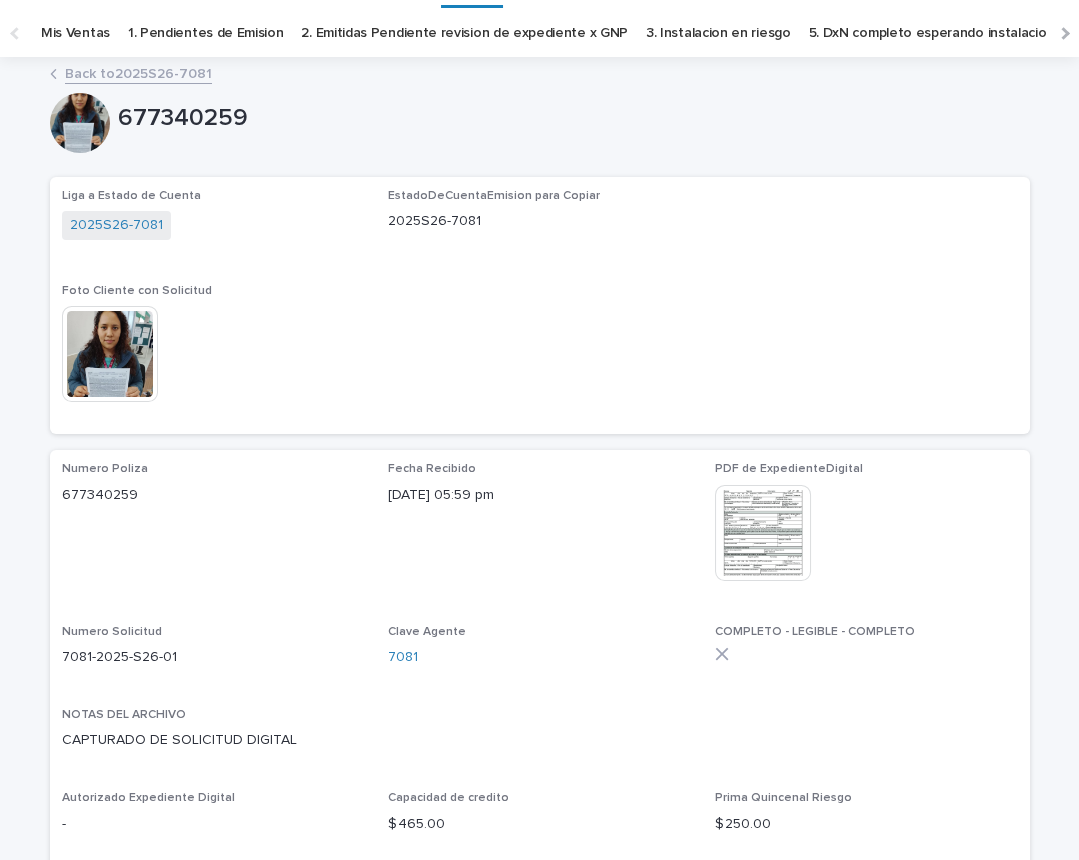 scroll, scrollTop: 165, scrollLeft: 0, axis: vertical 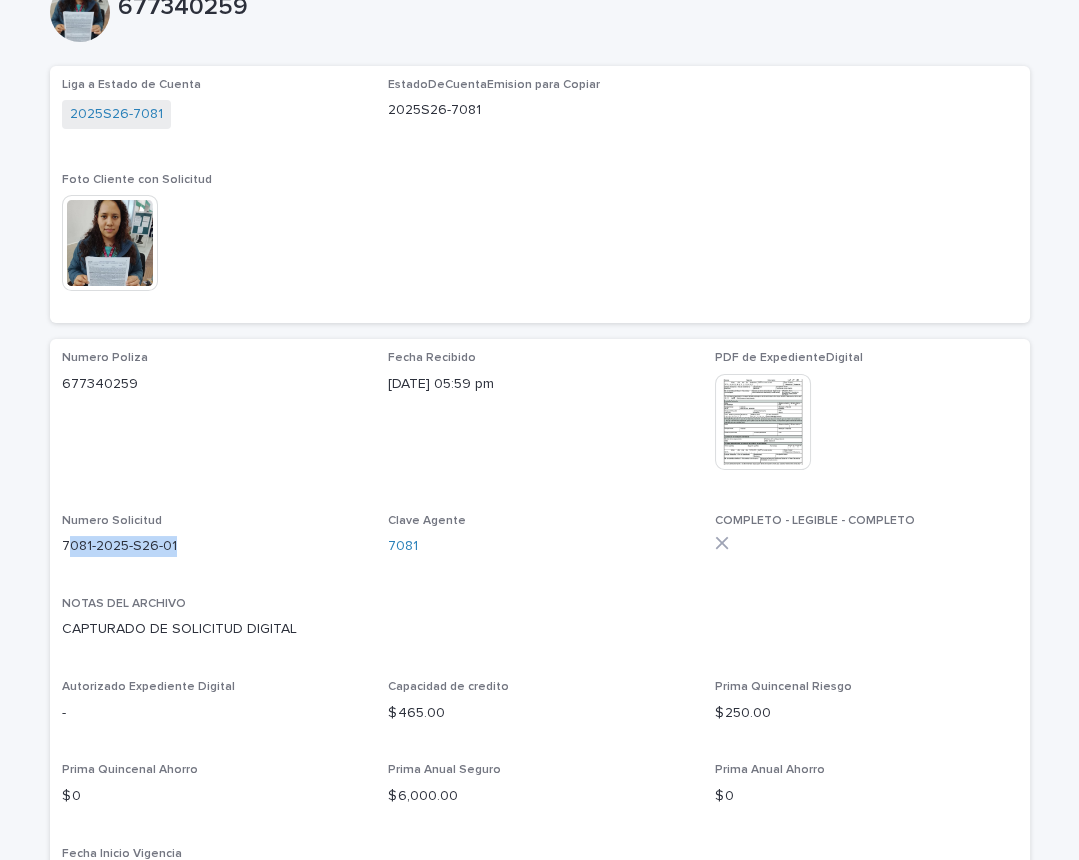 drag, startPoint x: 65, startPoint y: 544, endPoint x: 208, endPoint y: 547, distance: 143.03146 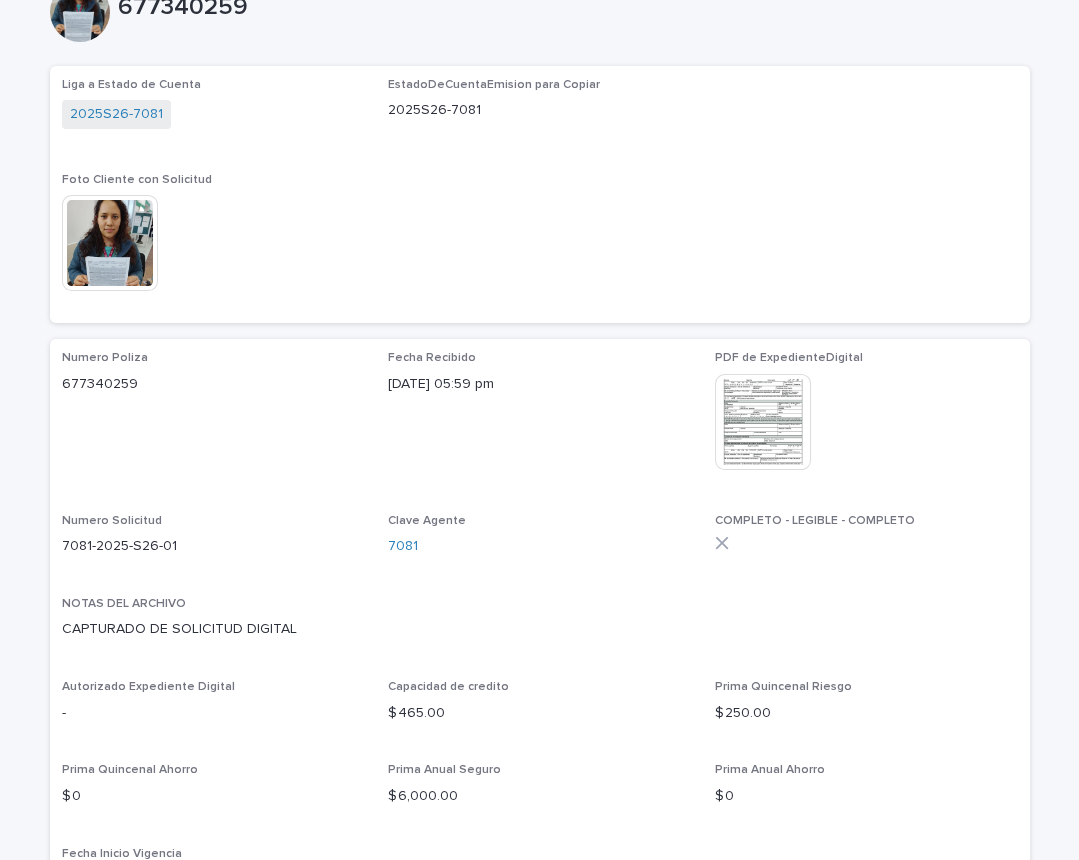 click on "Numero Solicitud 7081-2025-S26-01" at bounding box center (213, 543) 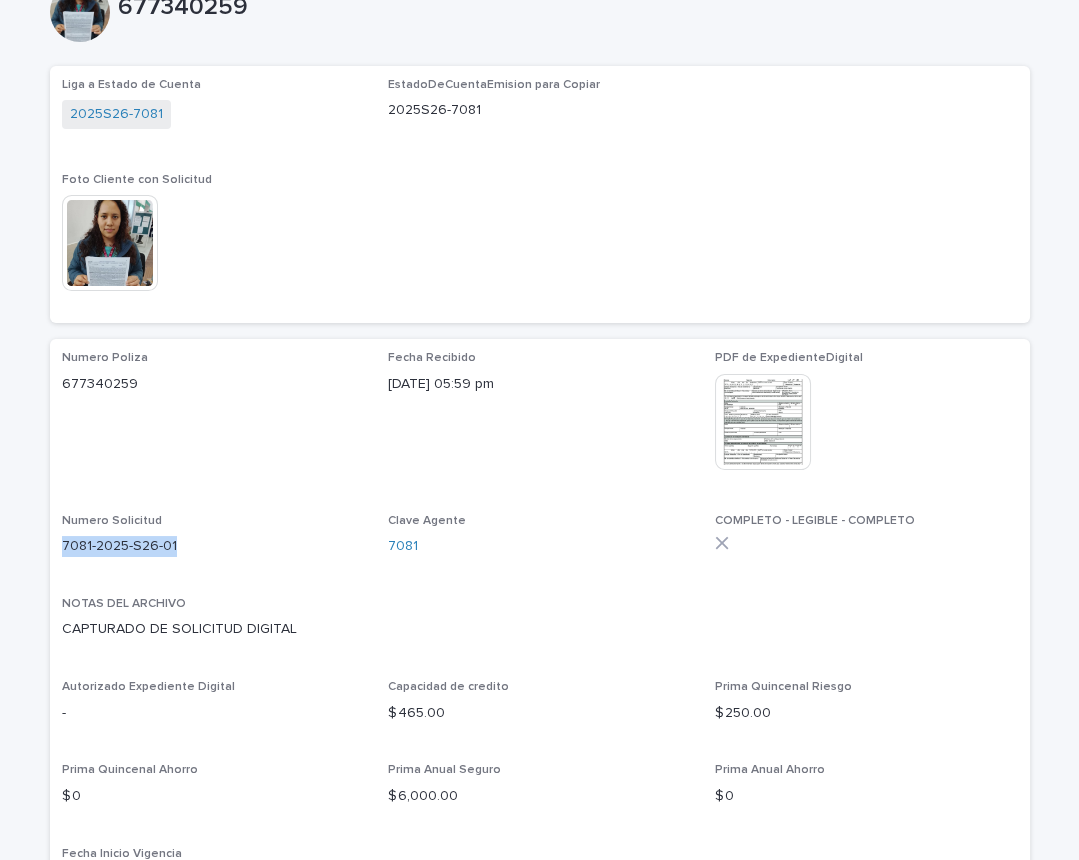 drag, startPoint x: 64, startPoint y: 545, endPoint x: 171, endPoint y: 546, distance: 107.00467 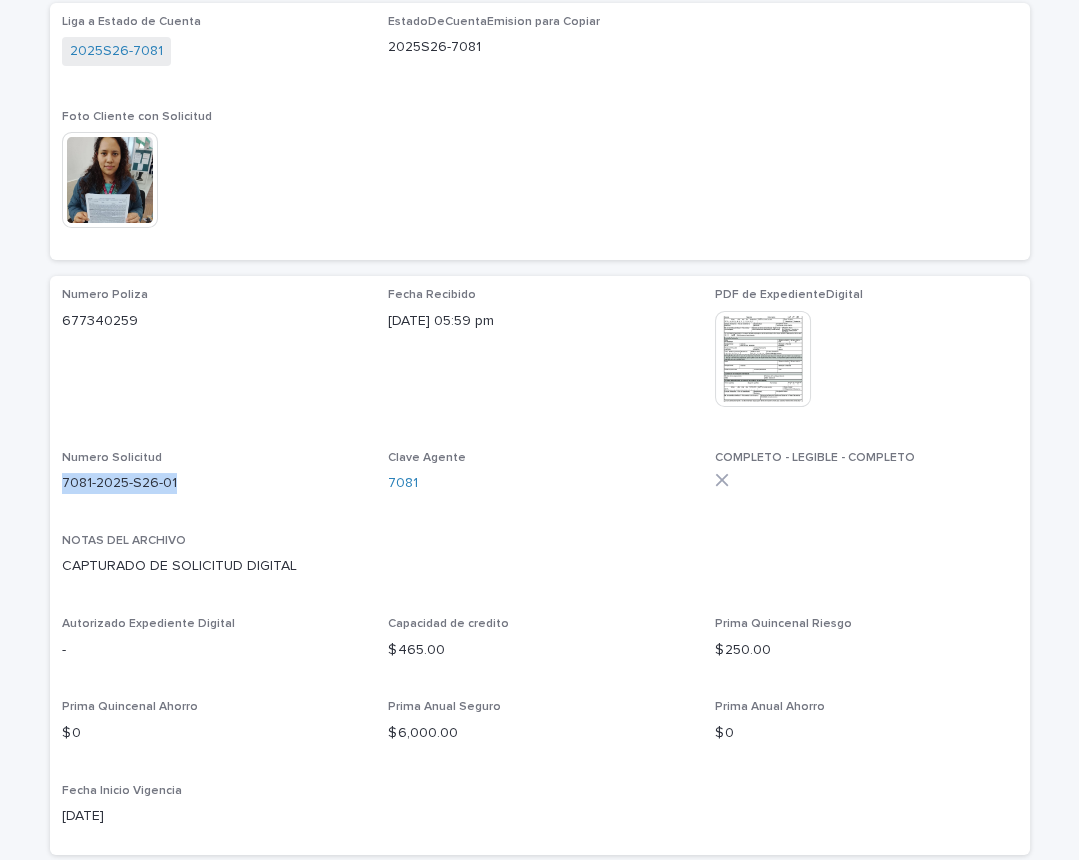 scroll, scrollTop: 248, scrollLeft: 0, axis: vertical 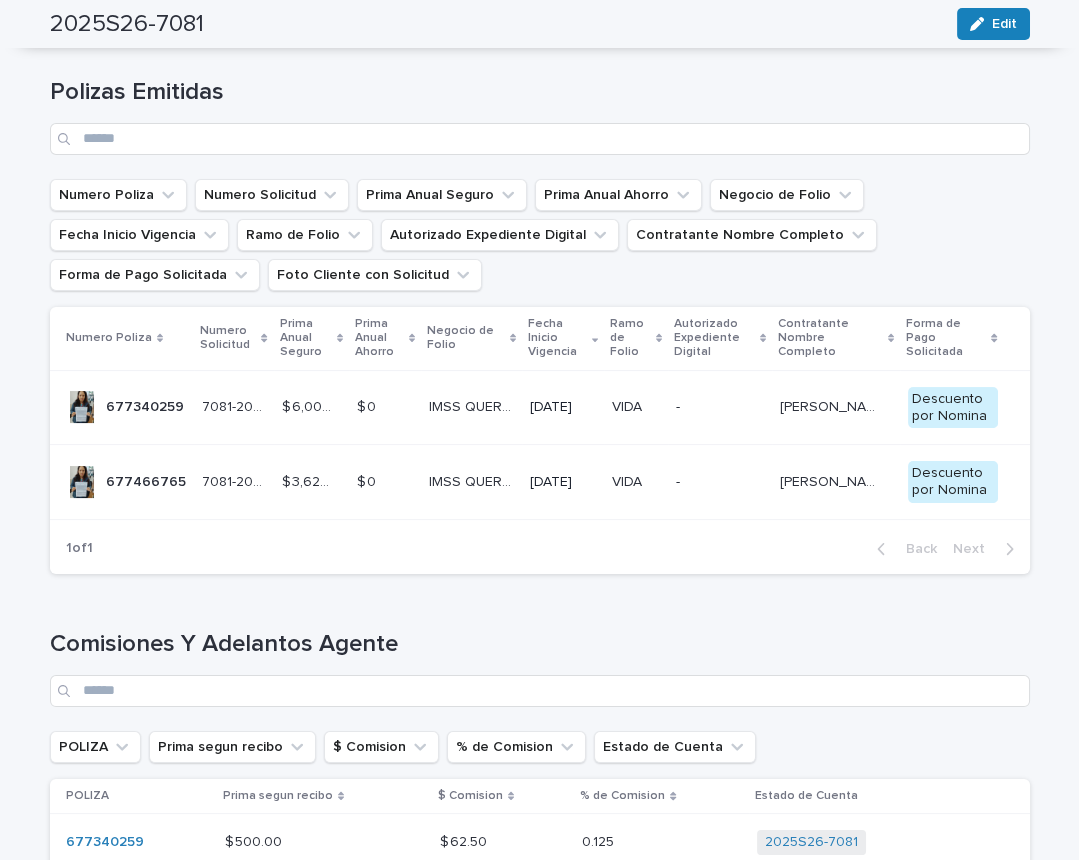 click on "677466765" at bounding box center (148, 480) 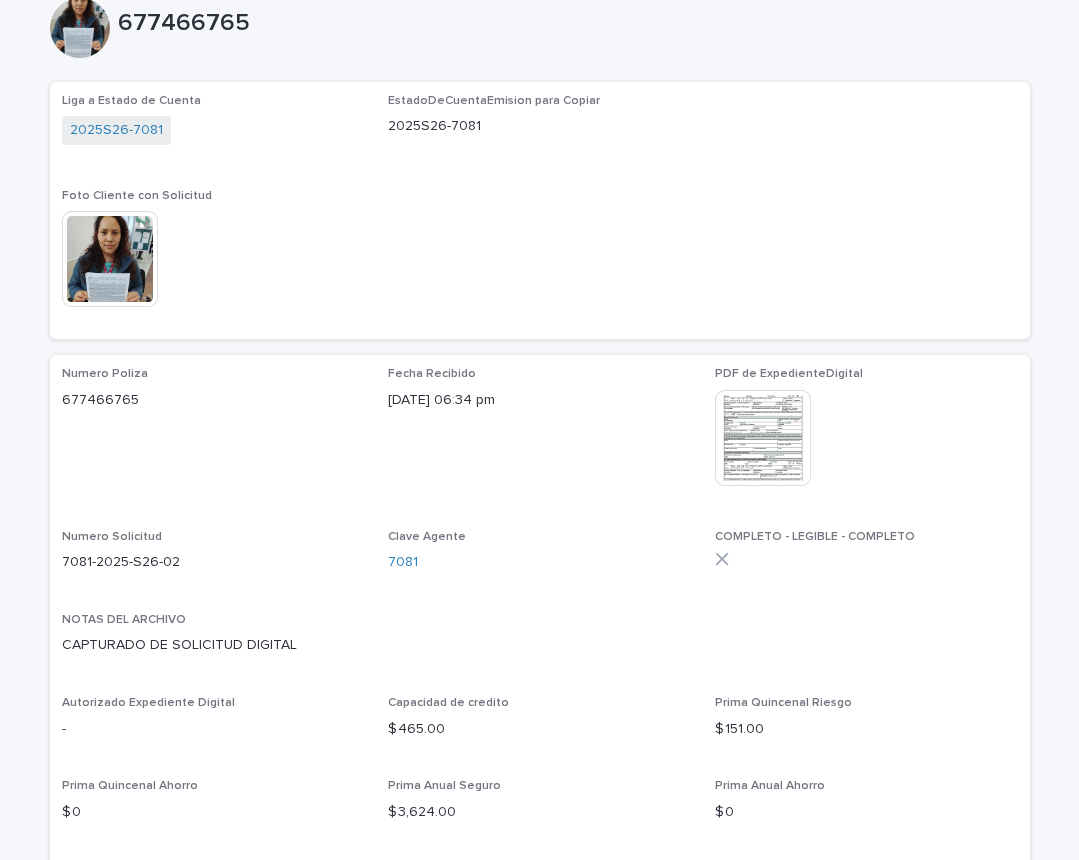 scroll, scrollTop: 165, scrollLeft: 0, axis: vertical 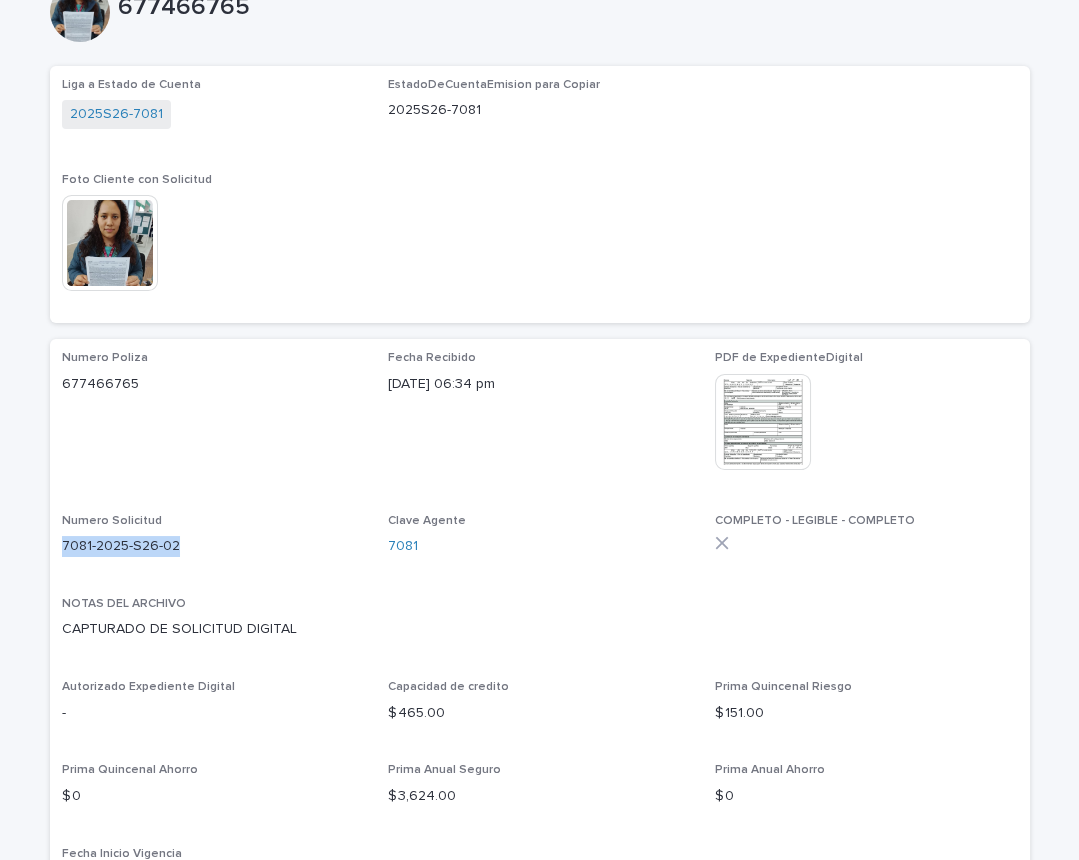 drag, startPoint x: 63, startPoint y: 543, endPoint x: 214, endPoint y: 553, distance: 151.33076 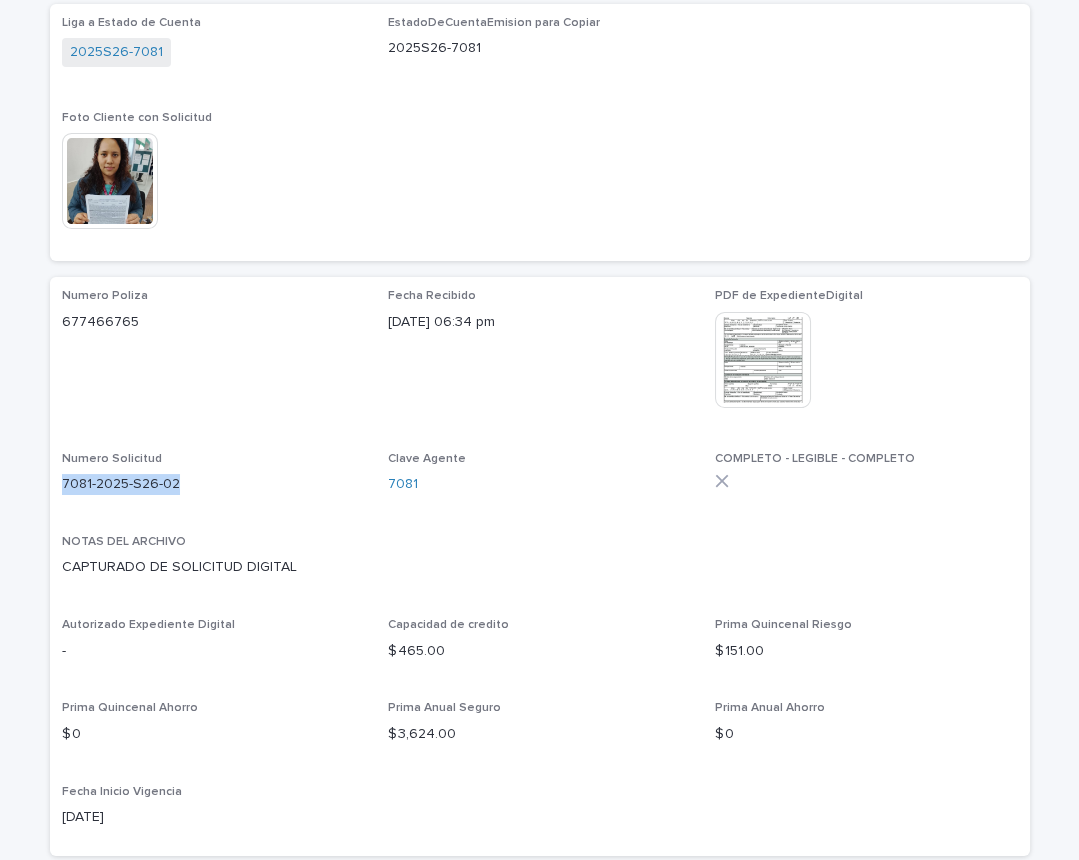 scroll, scrollTop: 248, scrollLeft: 0, axis: vertical 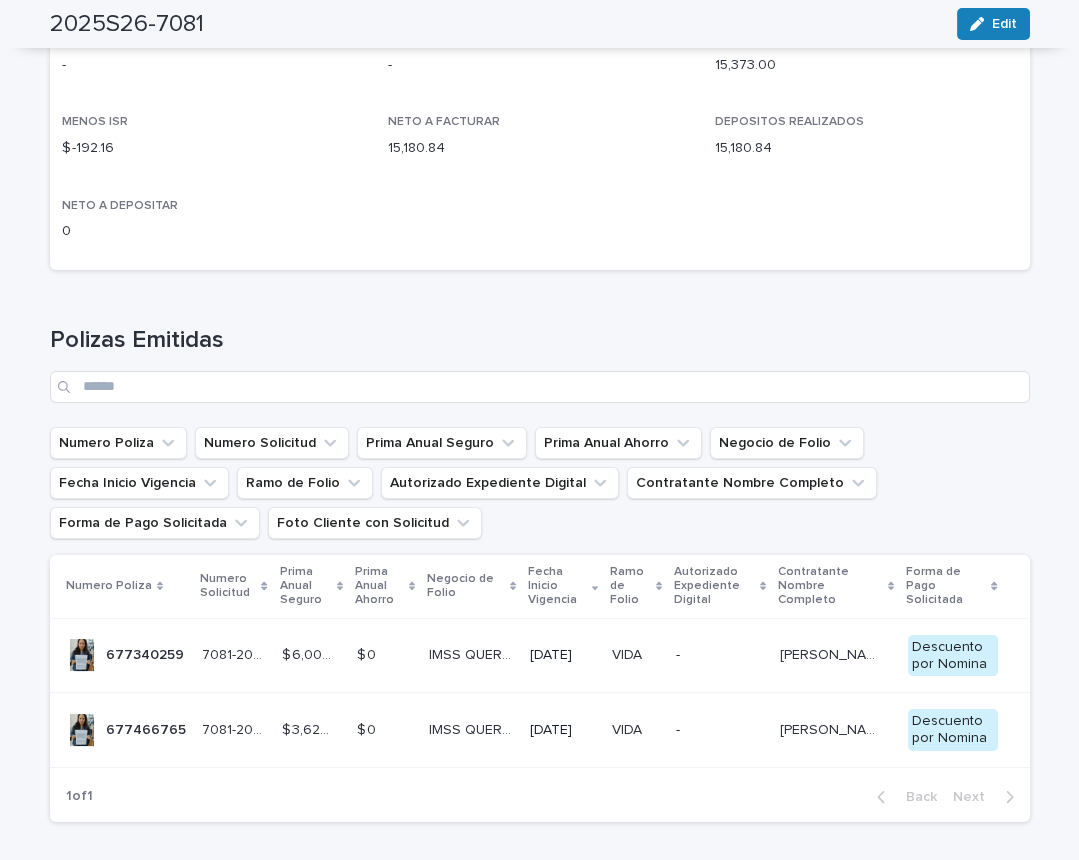 click at bounding box center (82, 655) 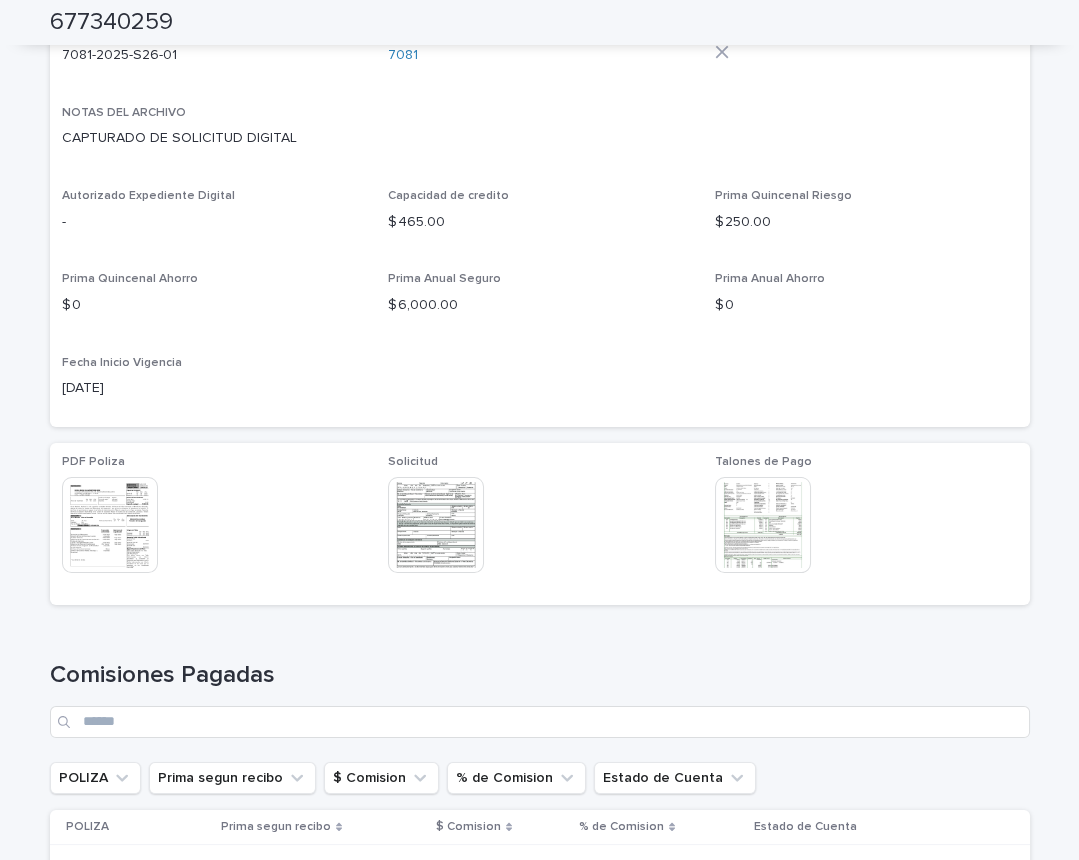 scroll, scrollTop: 578, scrollLeft: 0, axis: vertical 